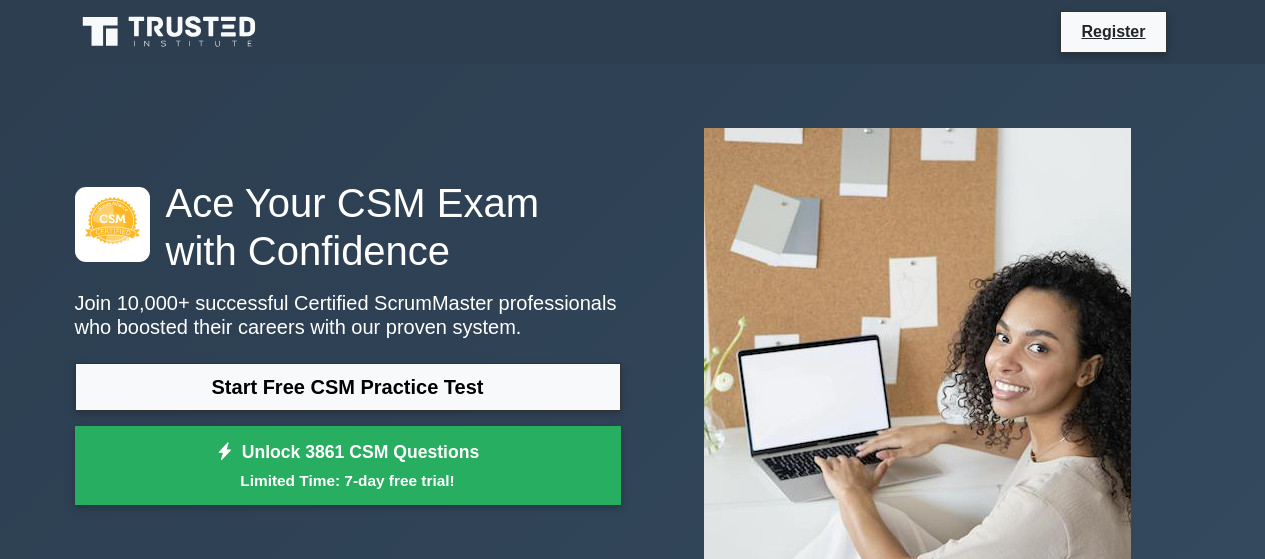 scroll, scrollTop: 0, scrollLeft: 0, axis: both 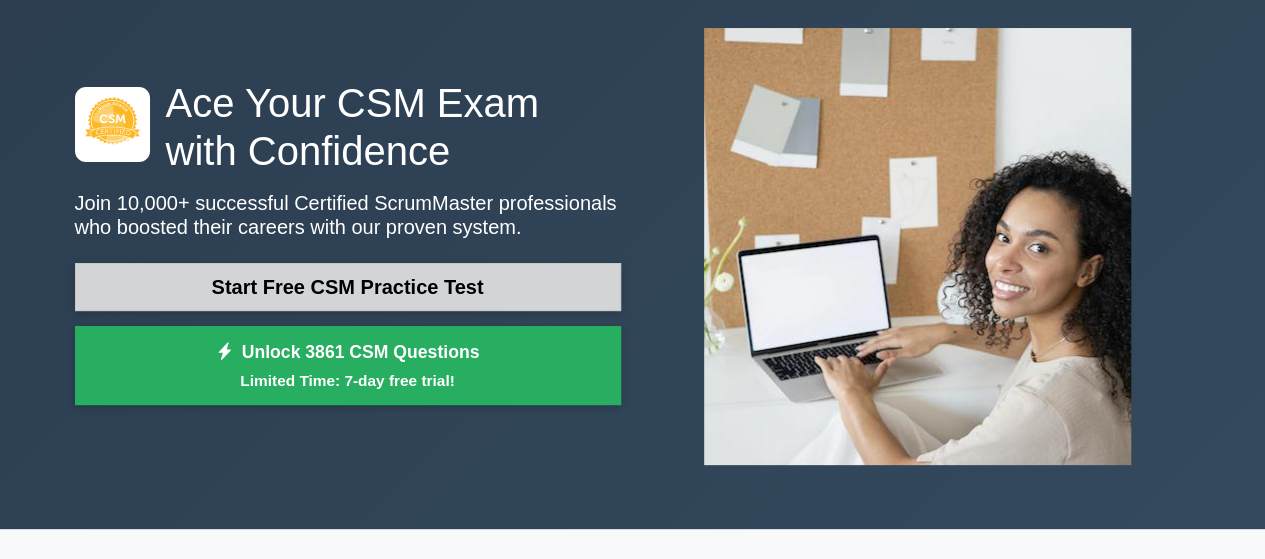 click on "Start Free CSM Practice Test" at bounding box center [348, 287] 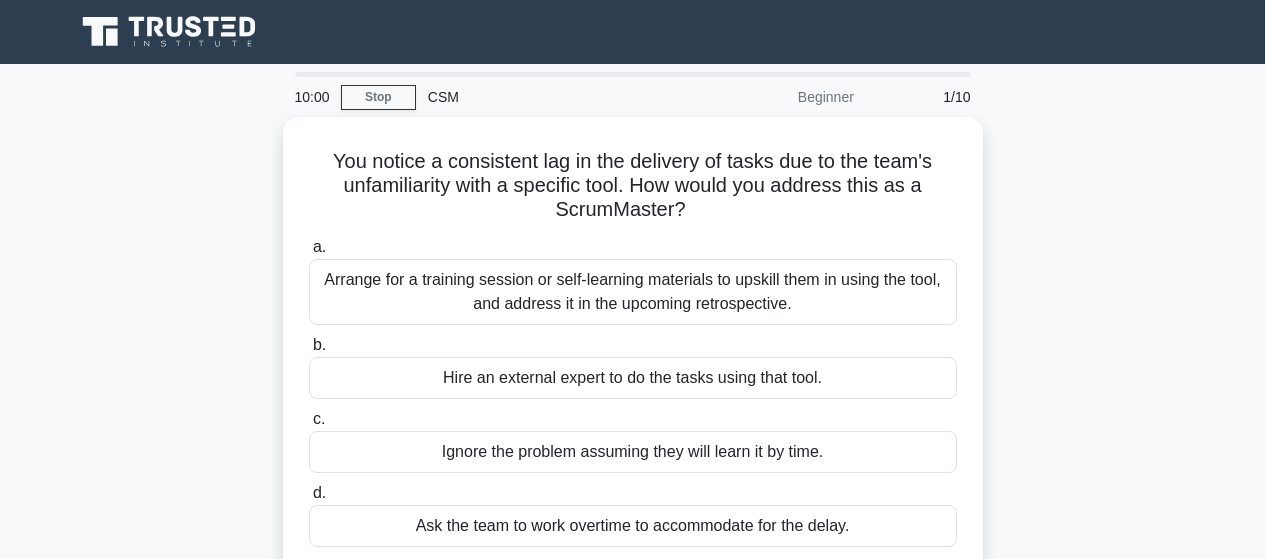 scroll, scrollTop: 0, scrollLeft: 0, axis: both 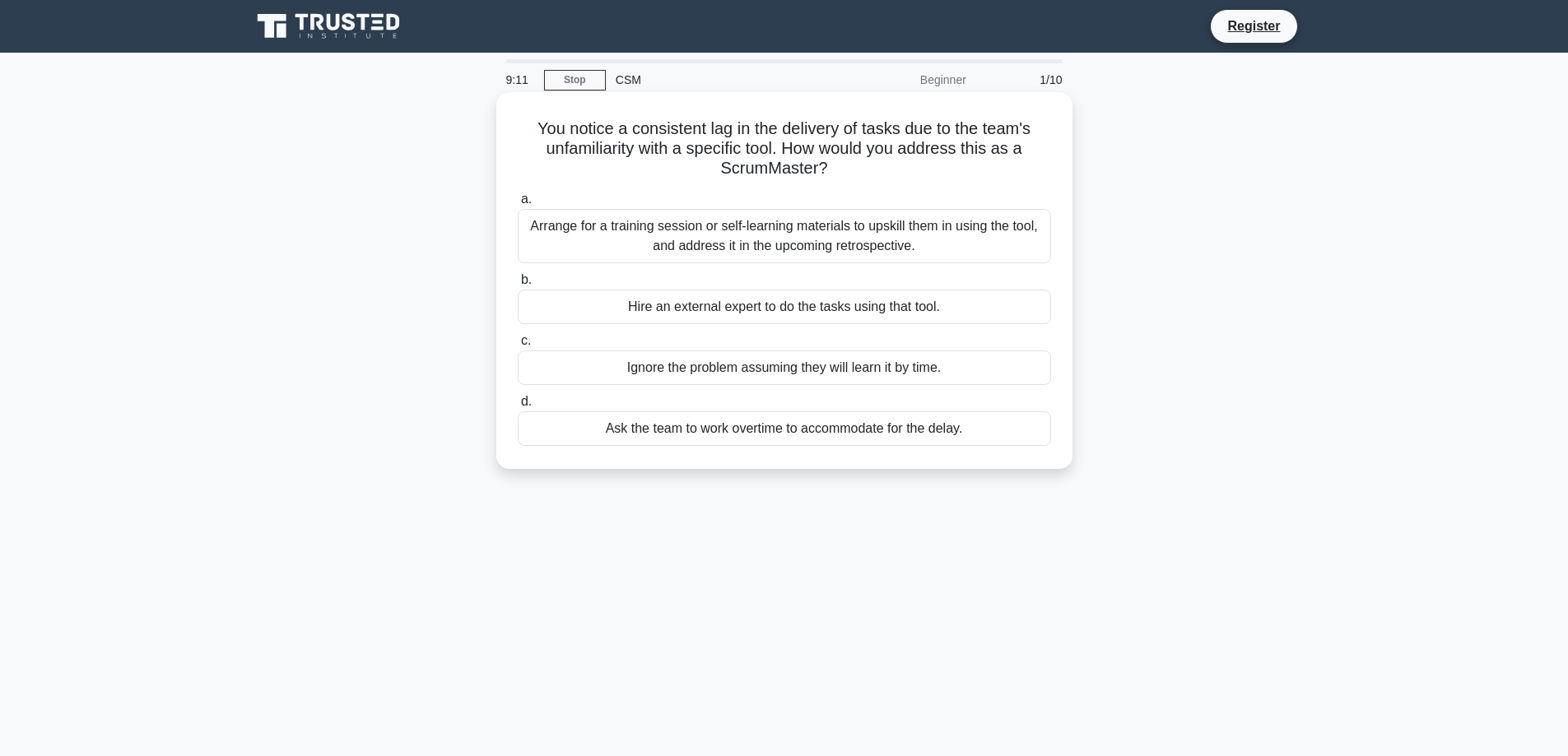 click on "Arrange for a training session or self-learning materials to upskill them in using the tool, and address it in the upcoming retrospective." at bounding box center [784, 236] 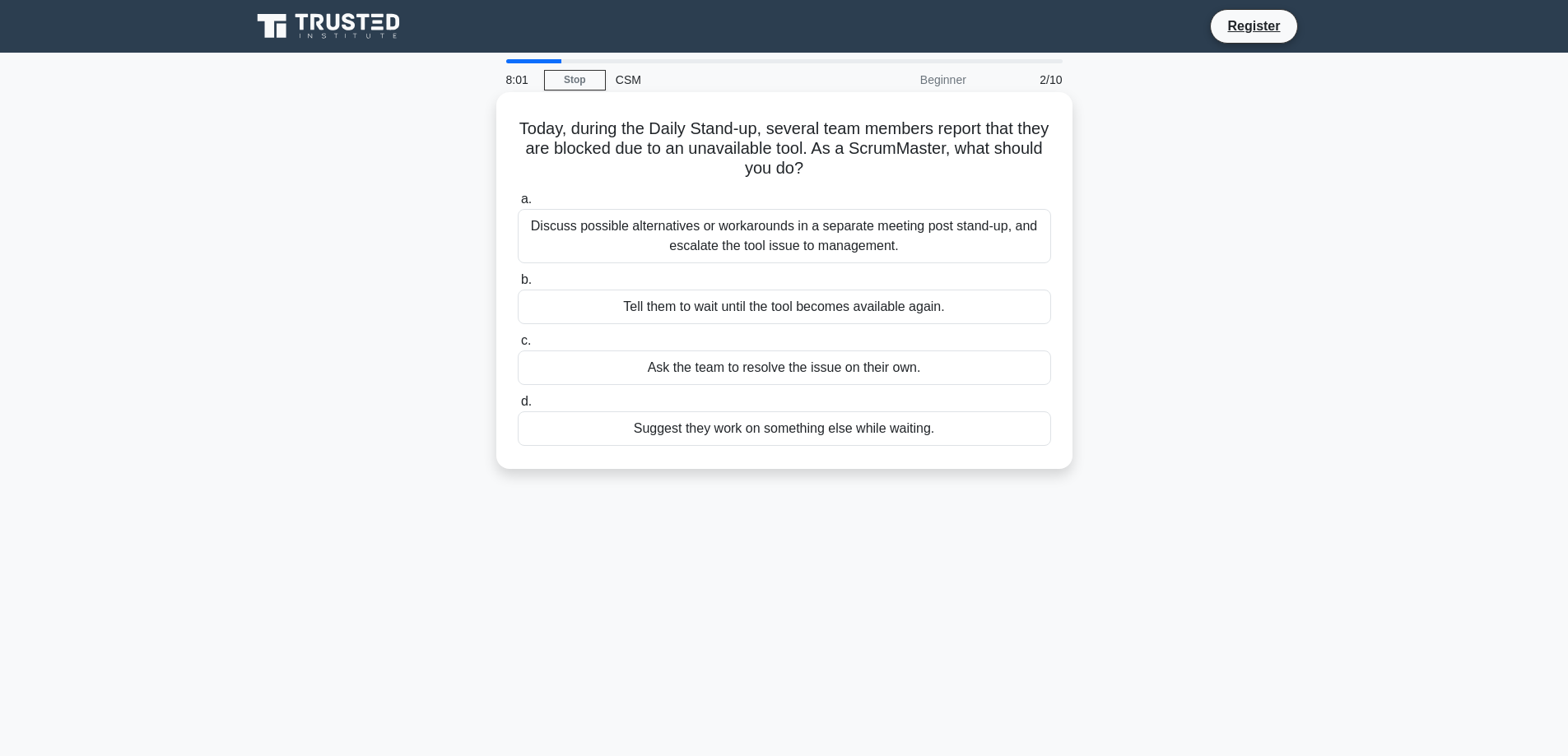 click on "Discuss possible alternatives or workarounds in a separate meeting post stand-up, and escalate the tool issue to management." at bounding box center (784, 236) 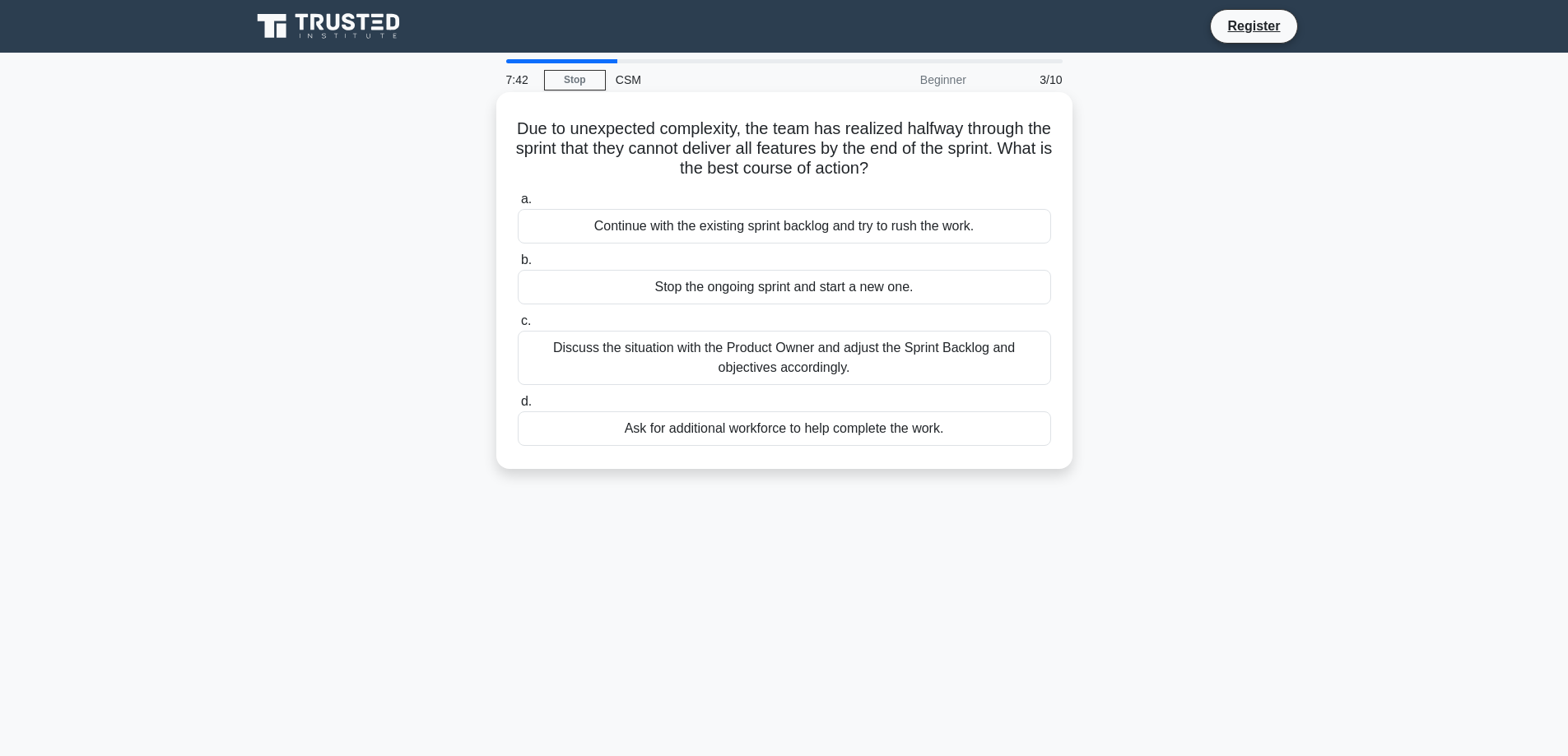 click on "Discuss the situation with the Product Owner and adjust the Sprint Backlog and objectives accordingly." at bounding box center (784, 358) 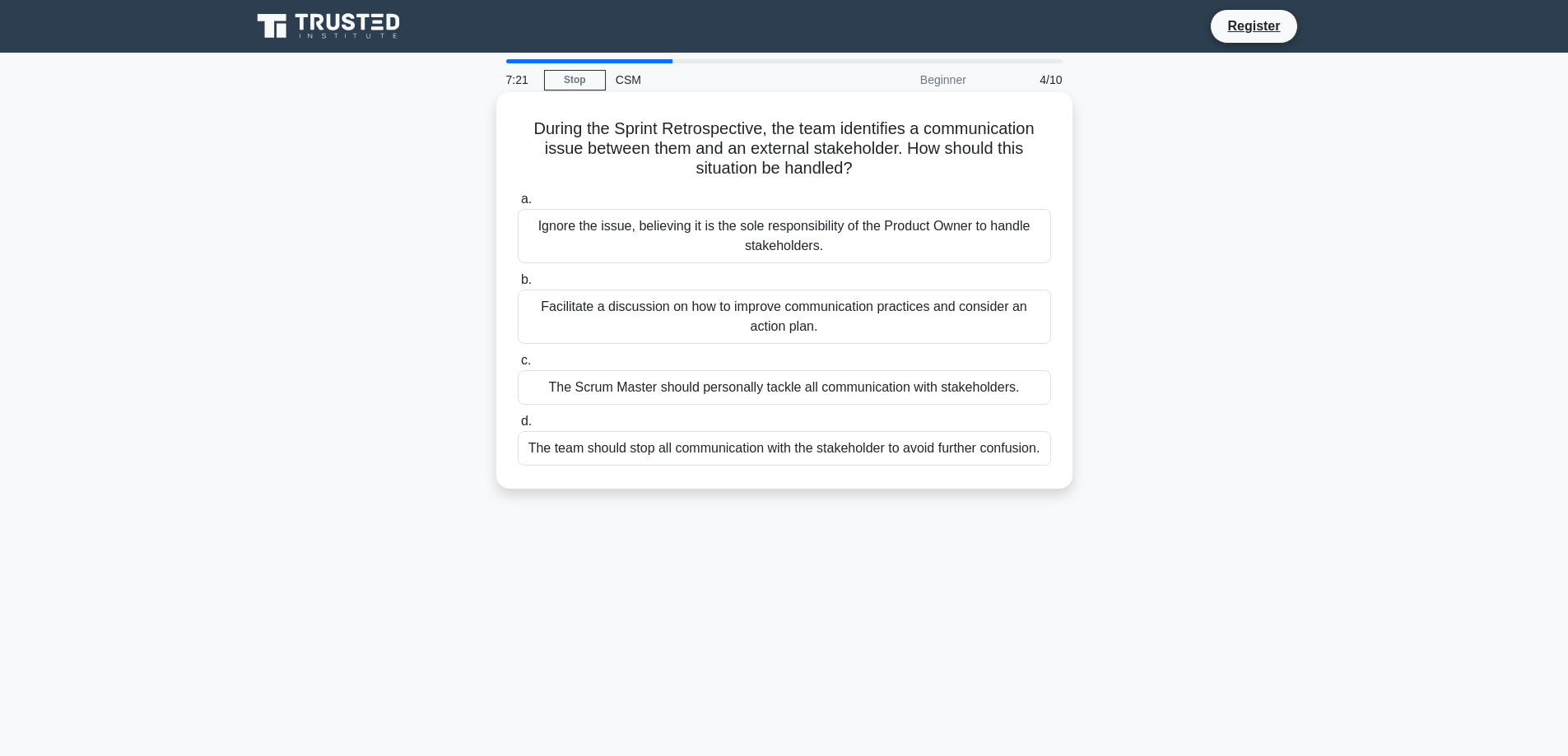 click on "Facilitate a discussion on how to improve communication practices and consider an action plan." at bounding box center [784, 317] 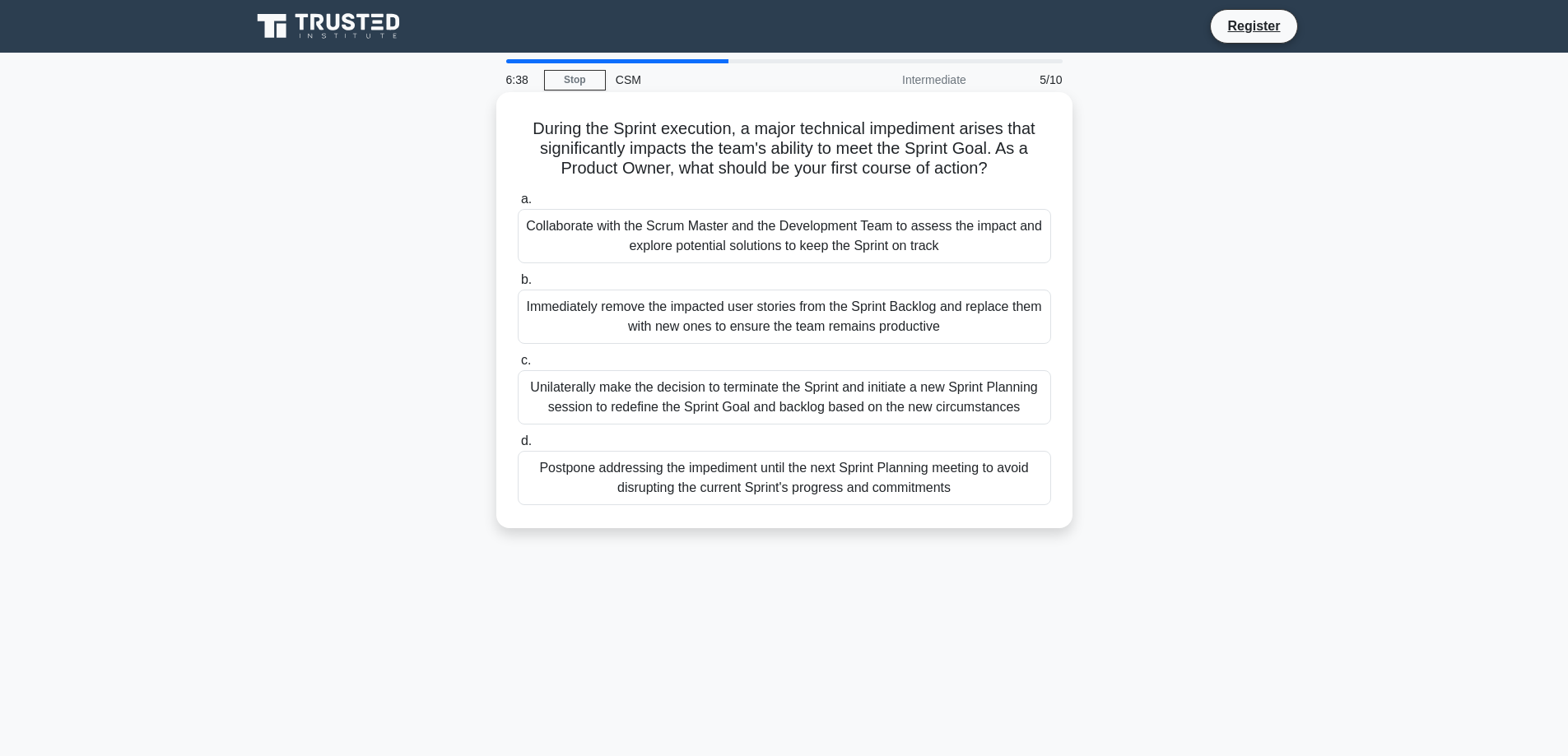 click on "Collaborate with the Scrum Master and the Development Team to assess the impact and explore potential solutions to keep the Sprint on track" at bounding box center (784, 236) 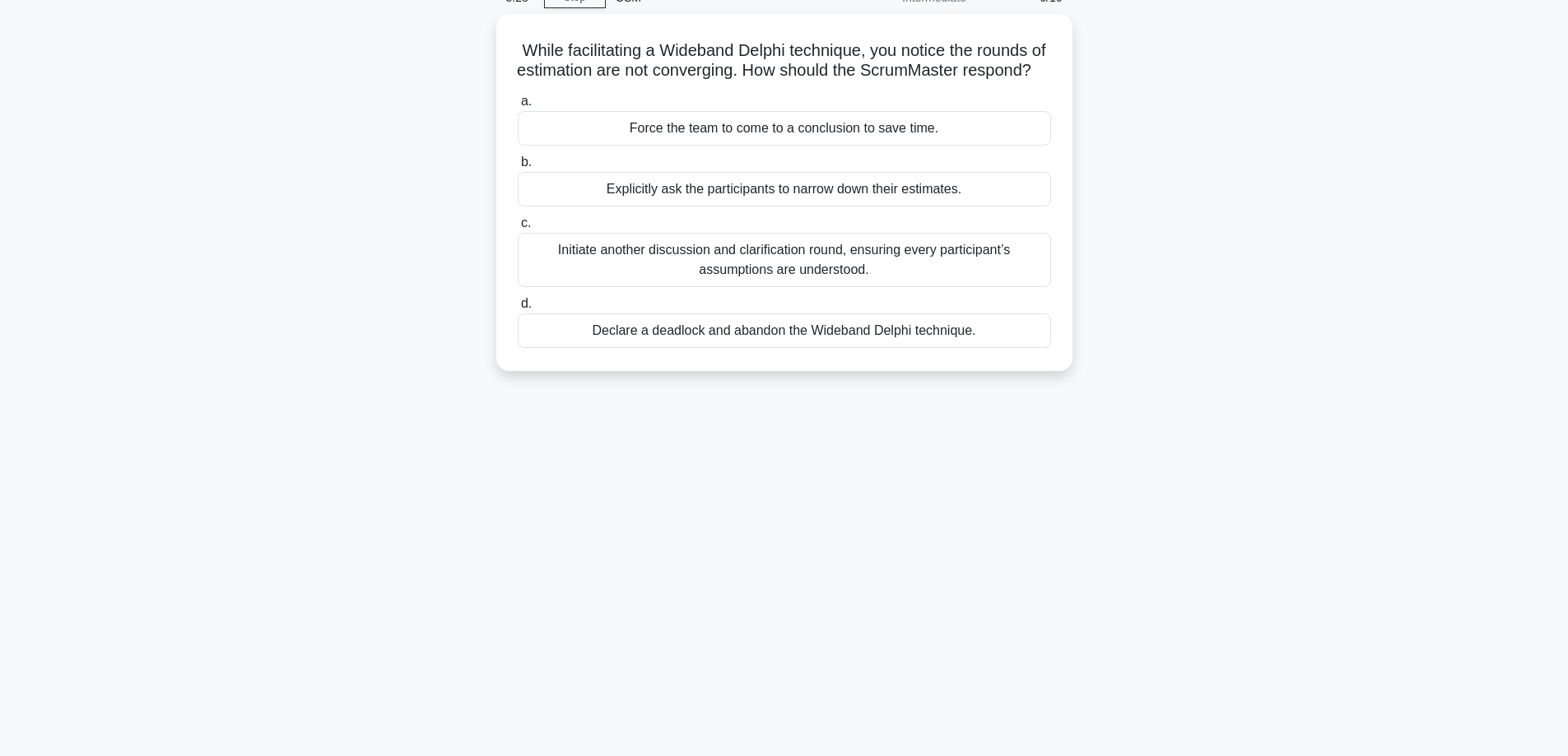 scroll, scrollTop: 0, scrollLeft: 0, axis: both 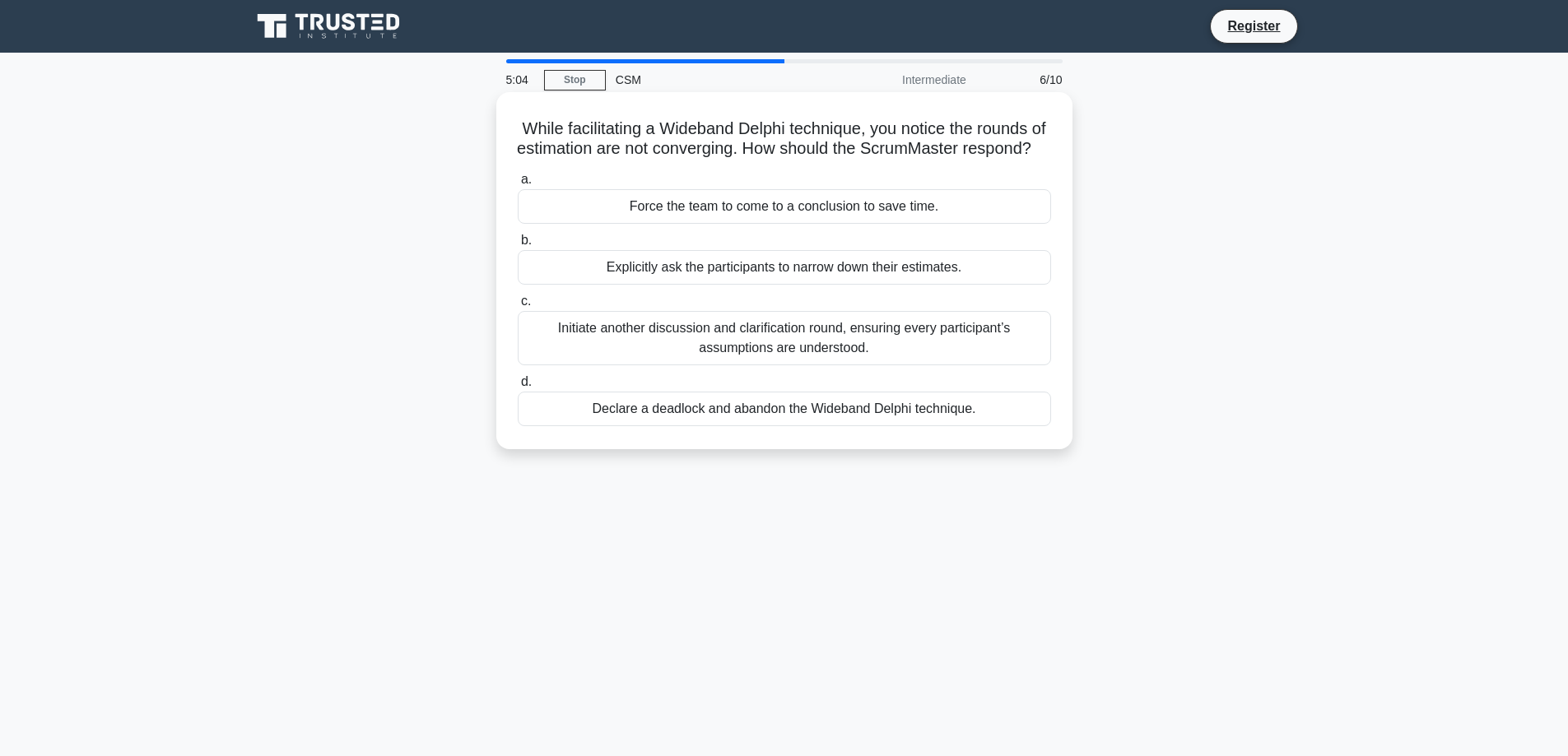 click on "Initiate another discussion and clarification round, ensuring every participant’s assumptions are understood." at bounding box center (784, 338) 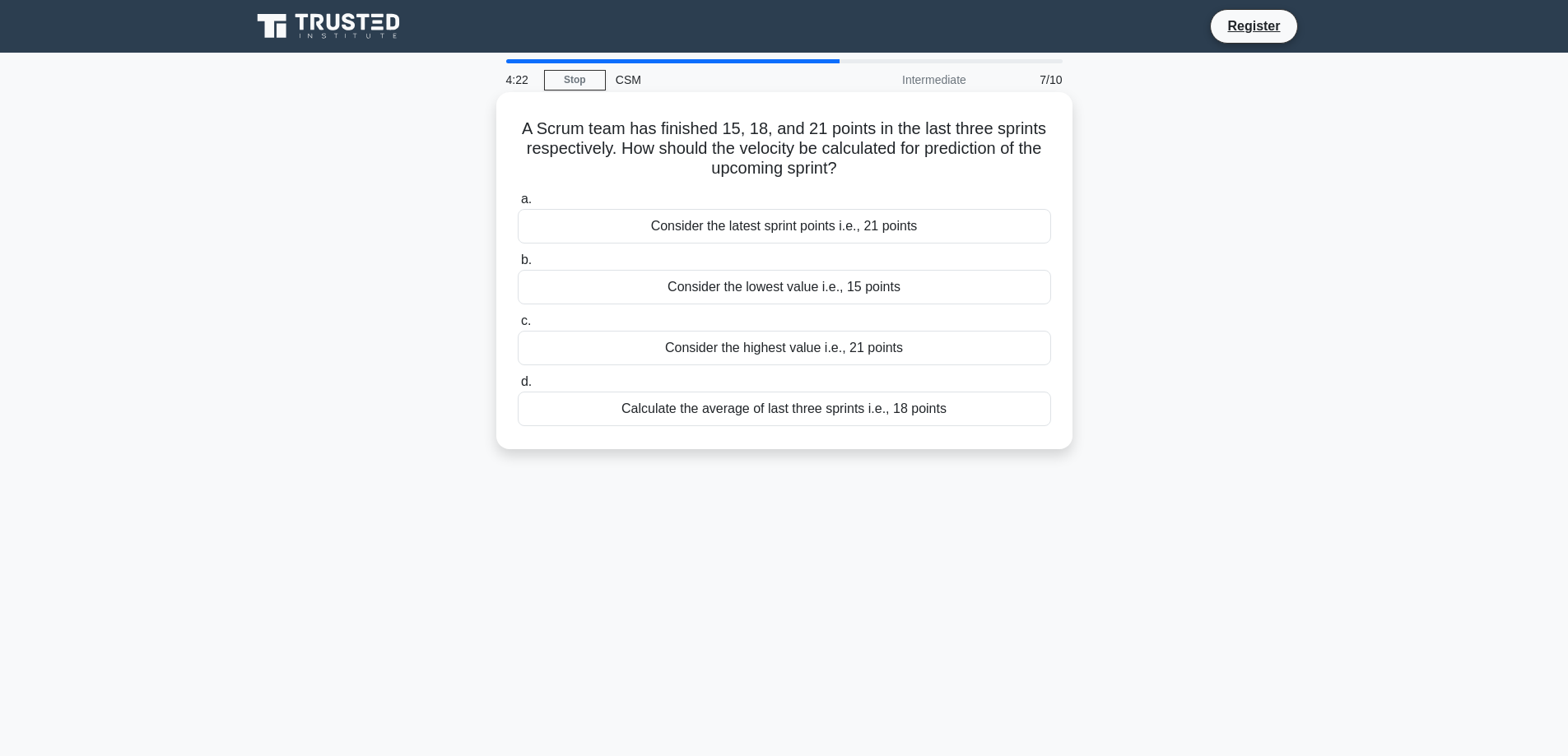 click on "Calculate the average of last three sprints i.e., 18 points" at bounding box center [784, 409] 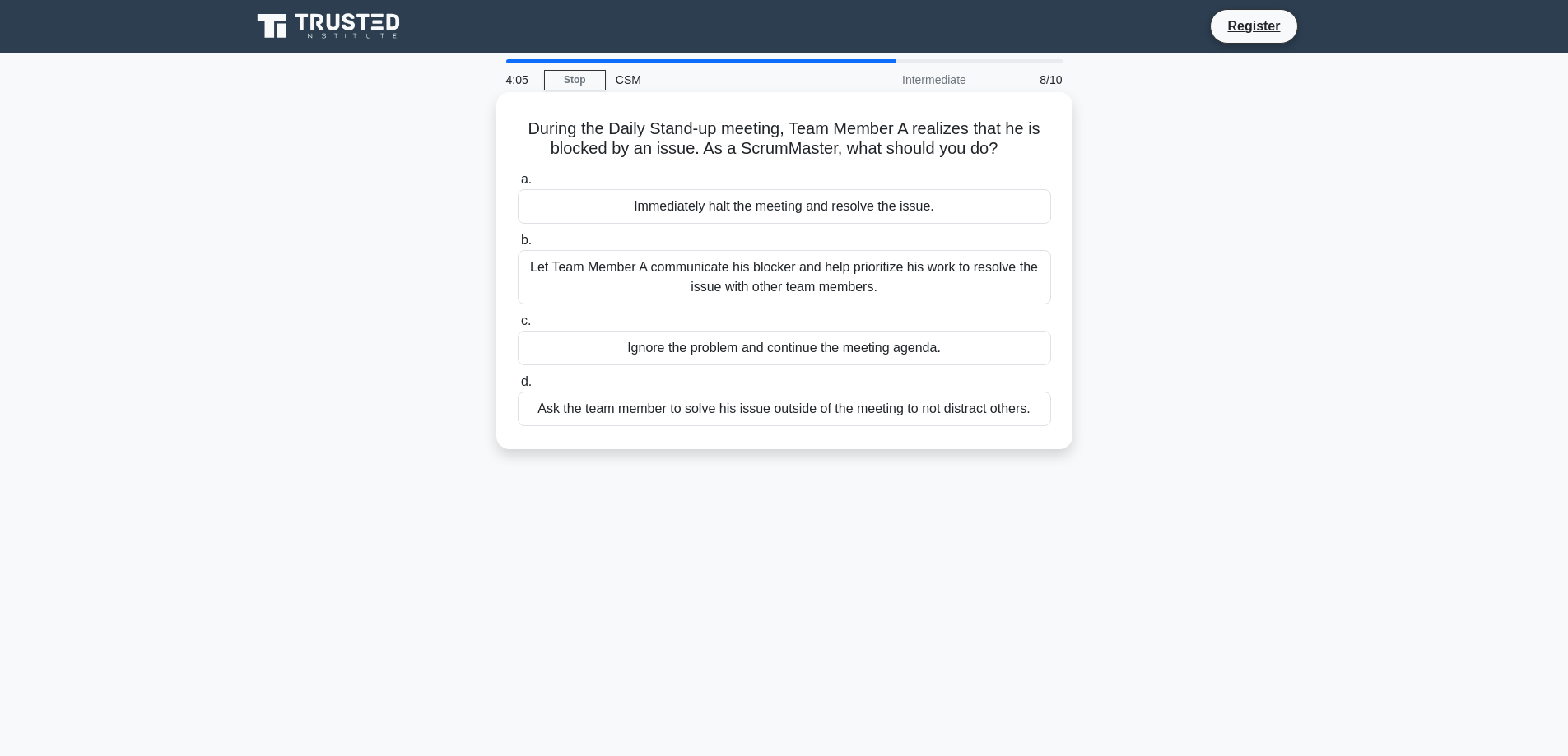 click on "Let Team Member A communicate his blocker and help prioritize his work to resolve the issue with other team members." at bounding box center (784, 277) 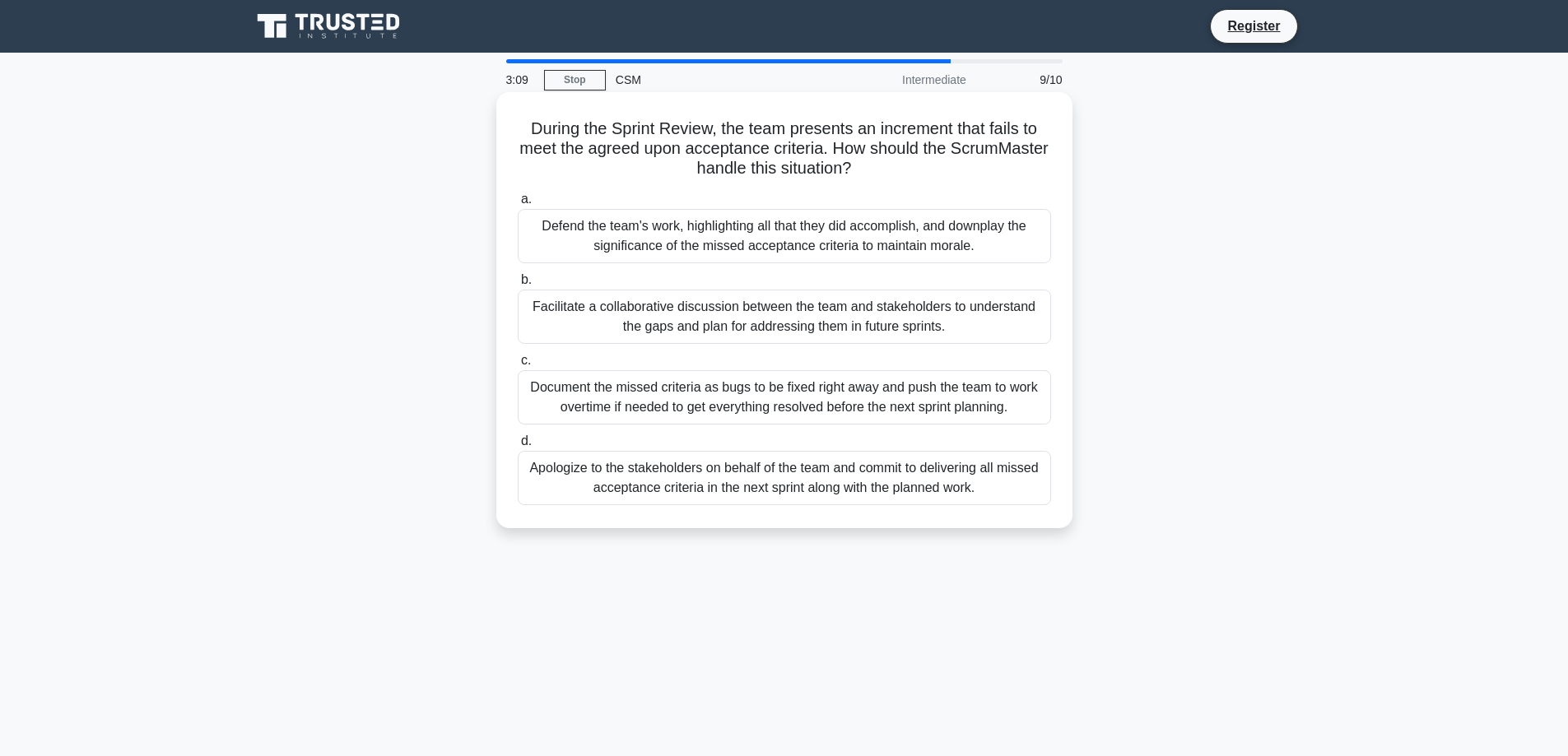 click on "Facilitate a collaborative discussion between the team and stakeholders to understand the gaps and plan for addressing them in future sprints." at bounding box center (784, 317) 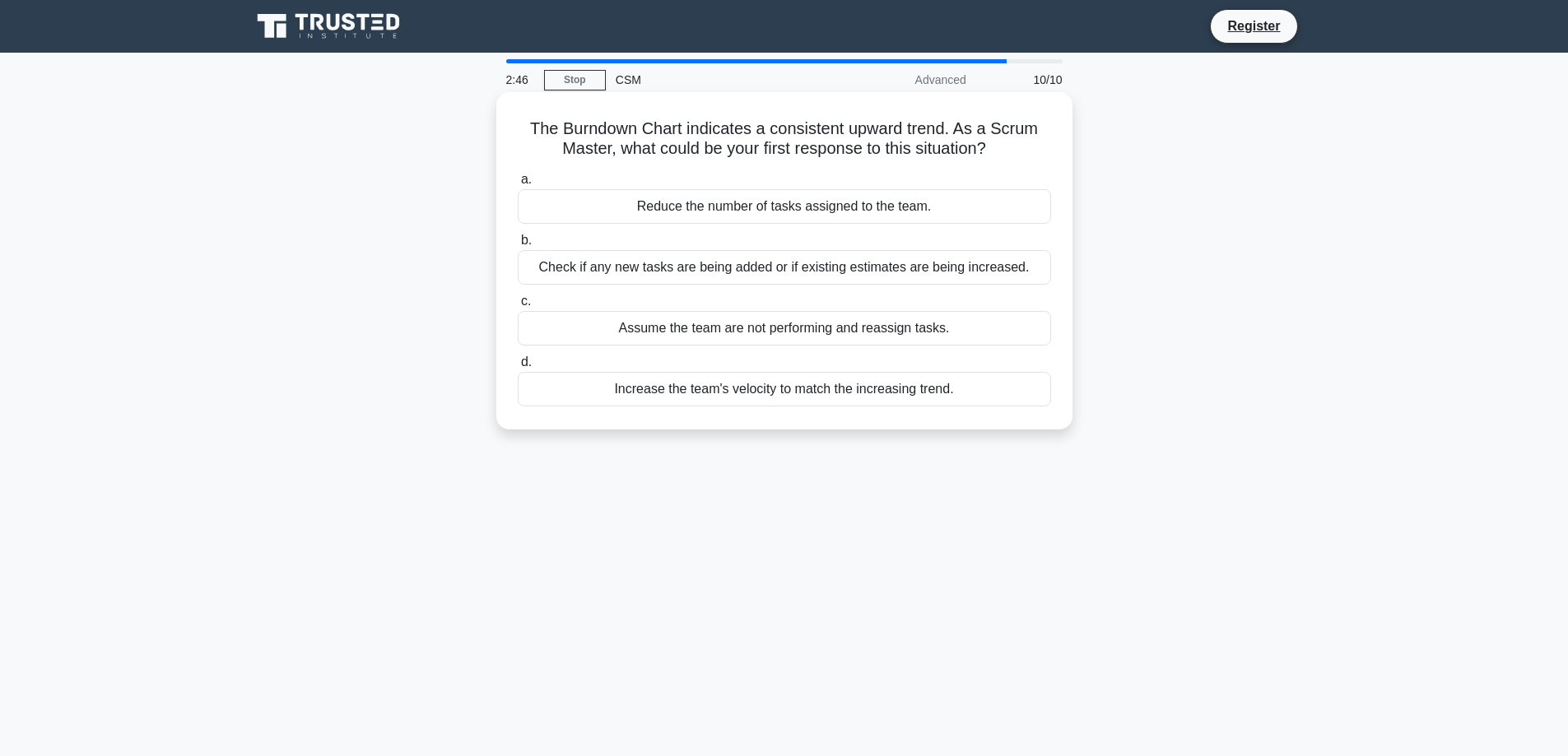 click on "Increase the team's velocity to match the increasing trend." at bounding box center (784, 389) 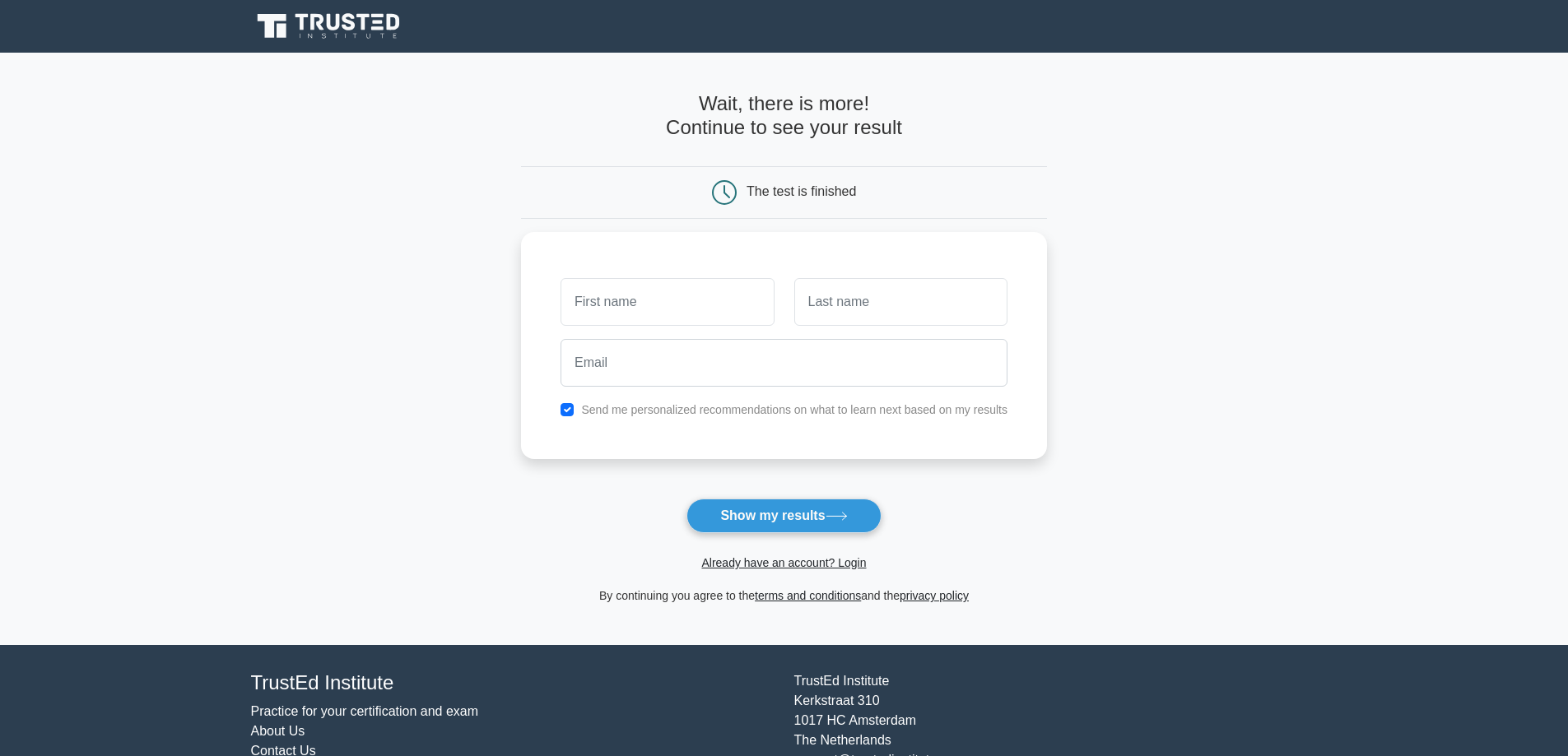 scroll, scrollTop: 0, scrollLeft: 0, axis: both 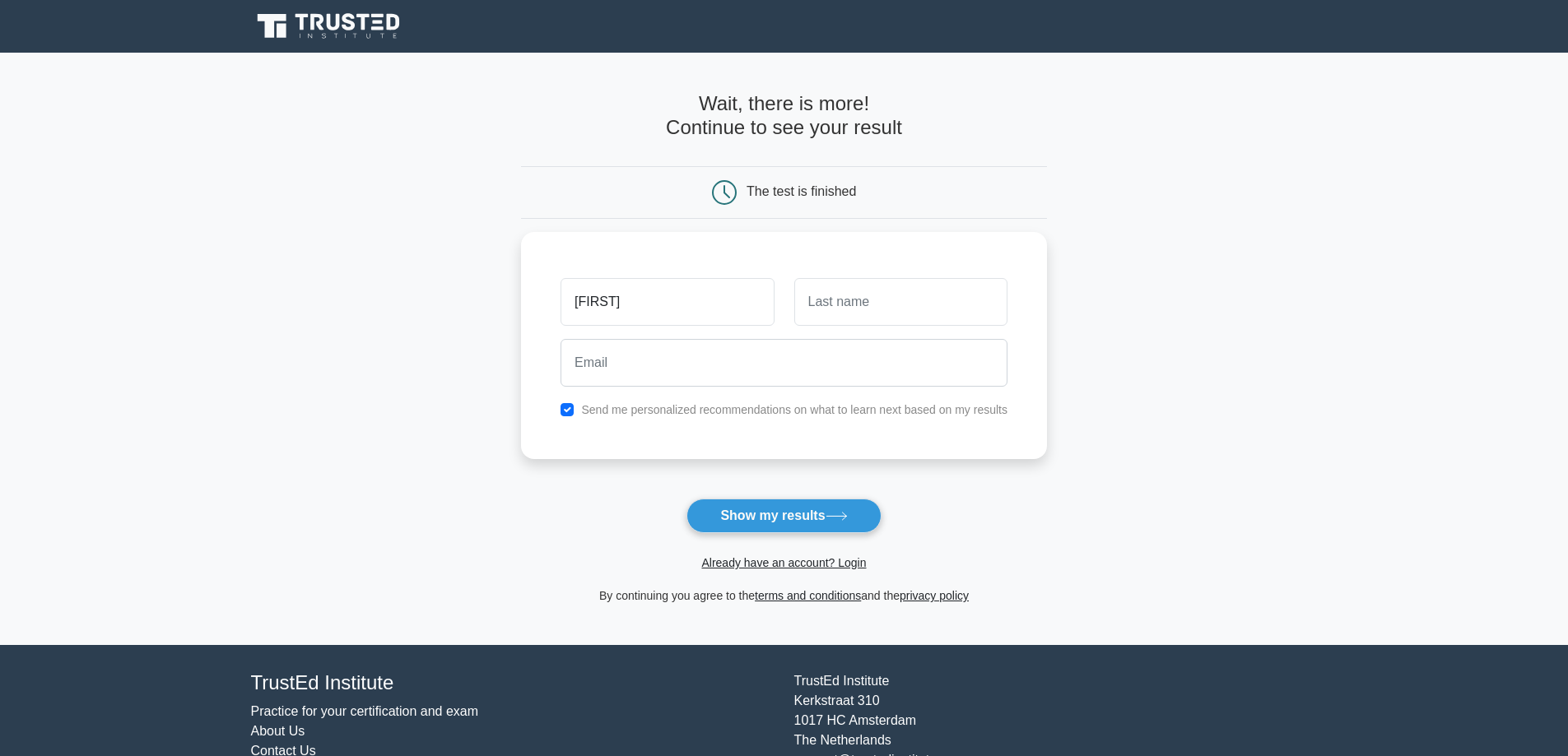 type on "[FIRST]" 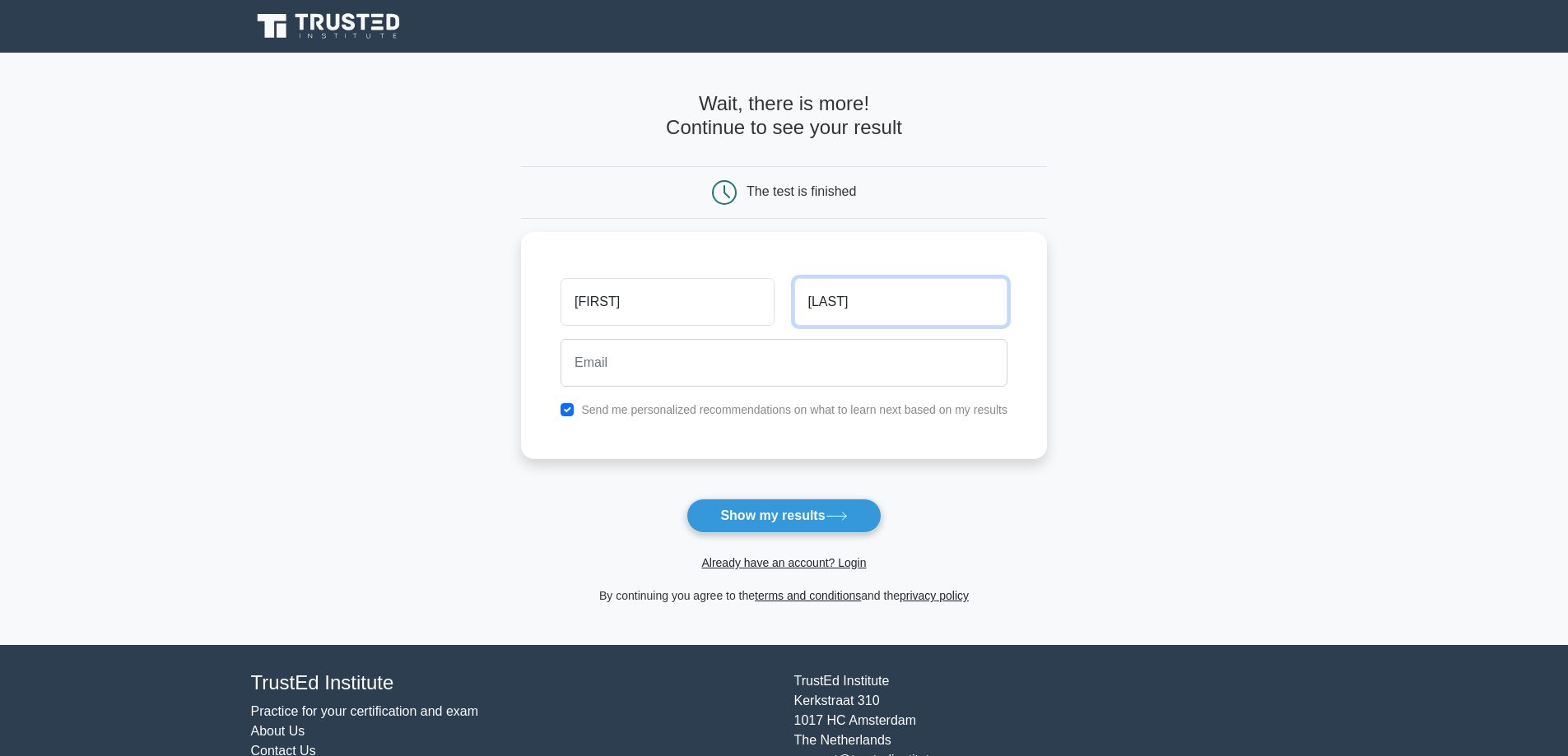 type on "[LAST]" 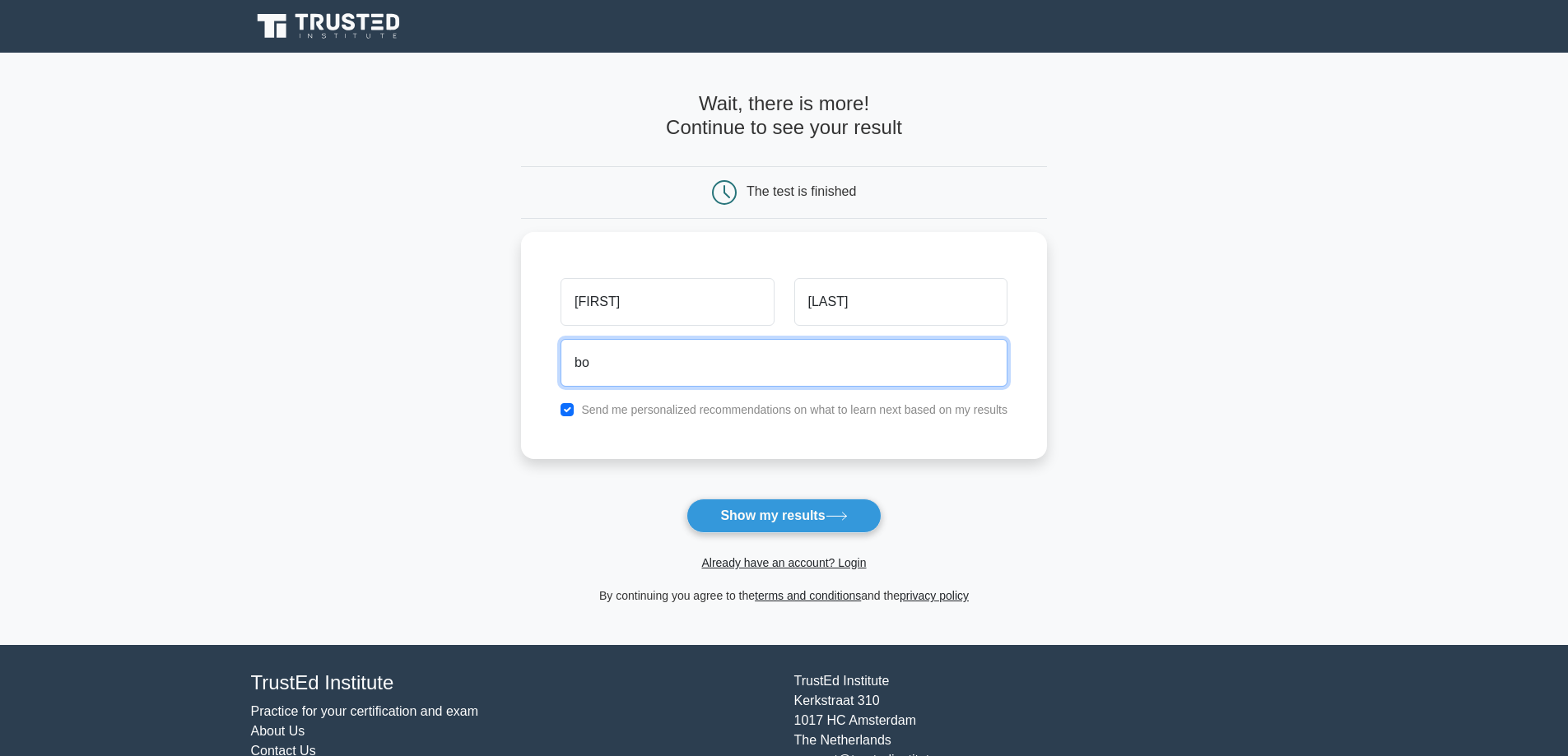 type on "b" 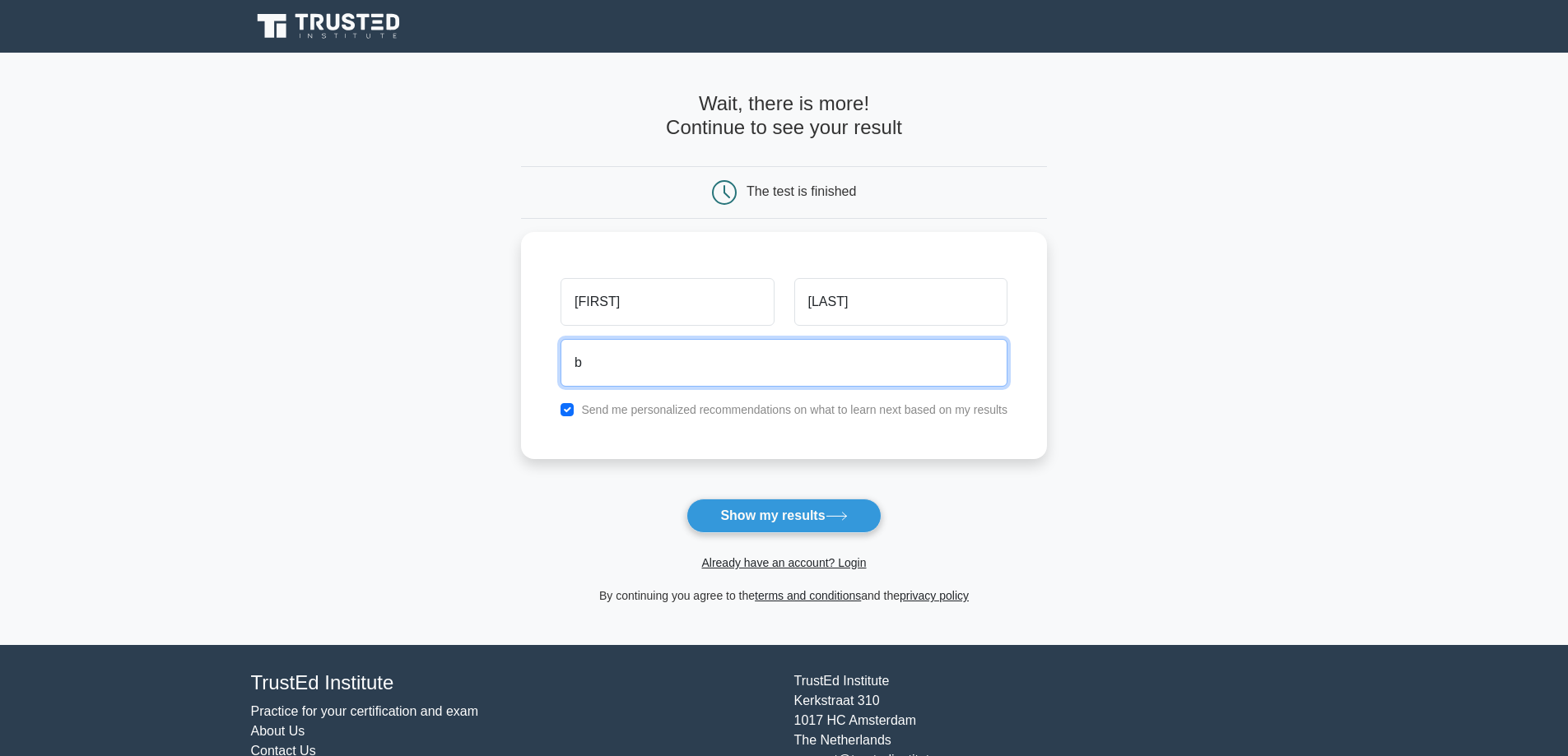 type 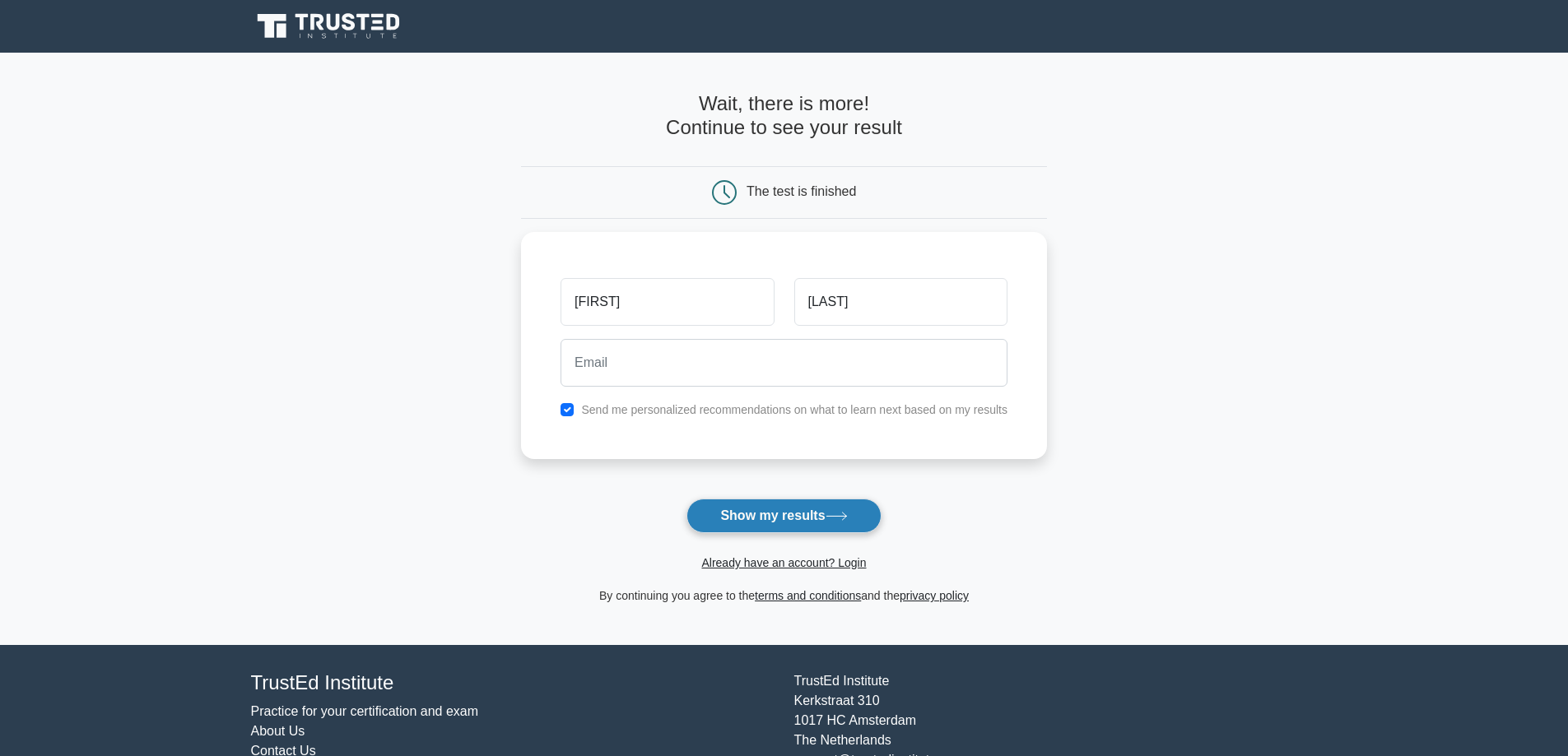 click on "Show my results" at bounding box center (784, 516) 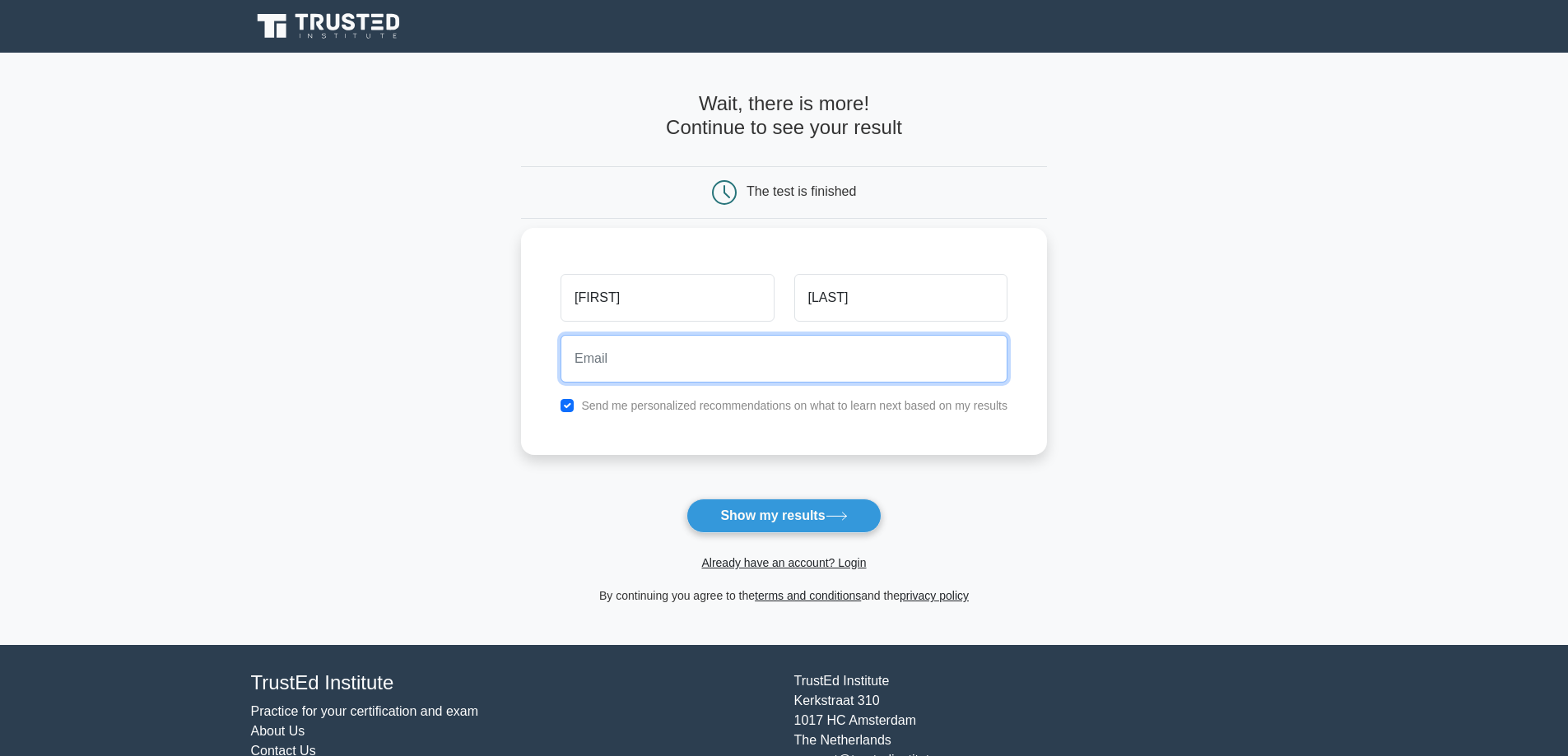 click at bounding box center (784, 359) 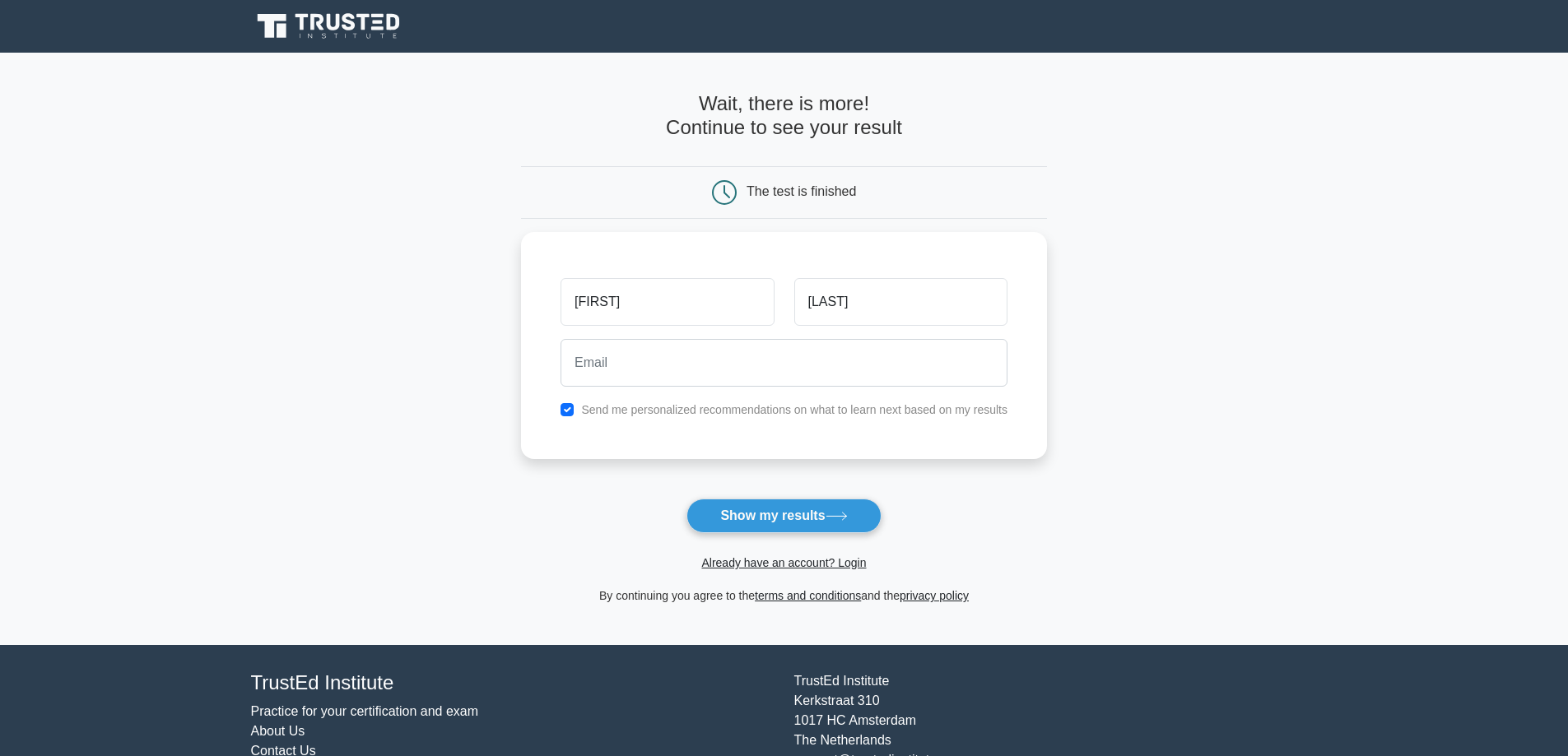 click on "Wait, there is more! Continue to see your result
The test is finished
[FIRST]" at bounding box center (784, 349) 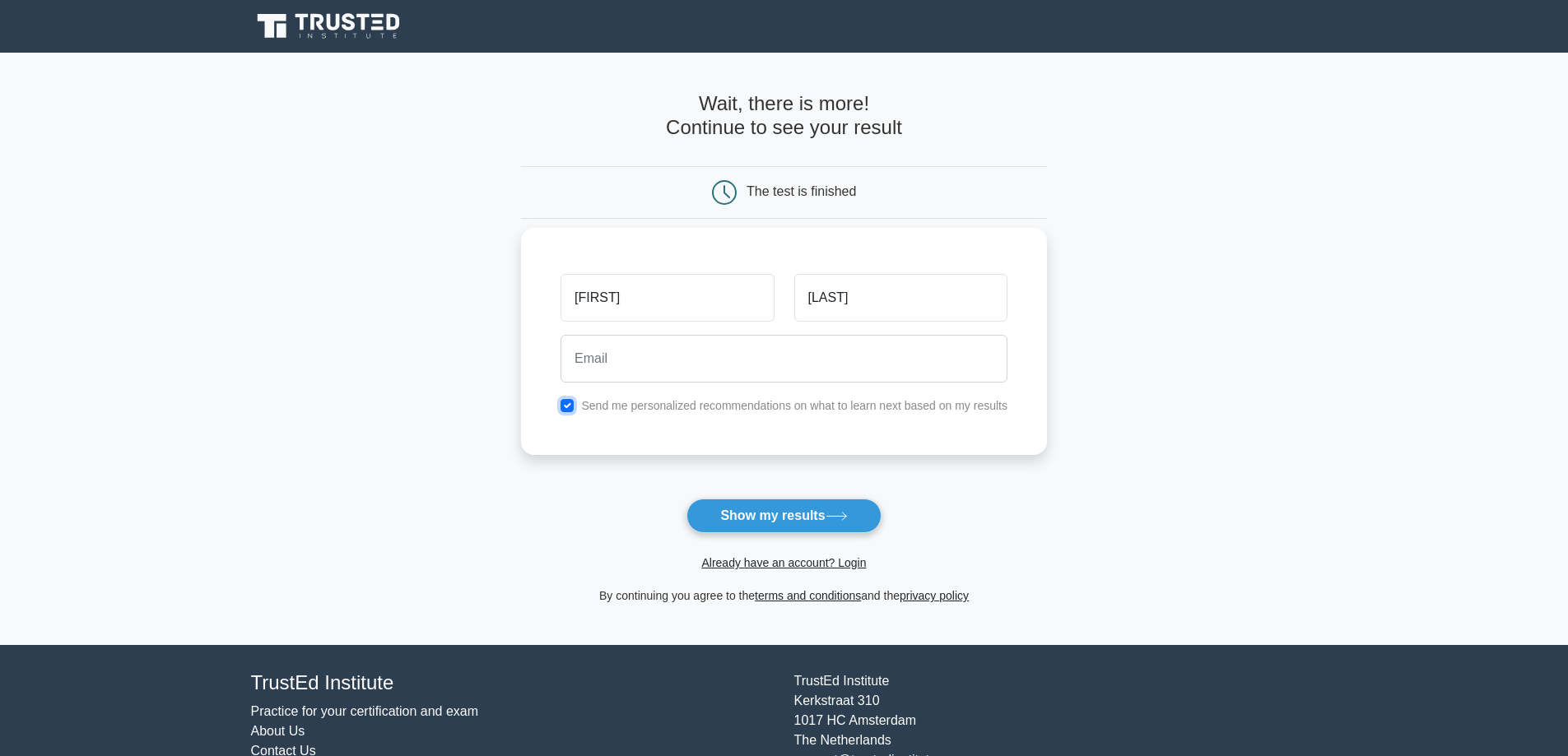 click at bounding box center [567, 406] 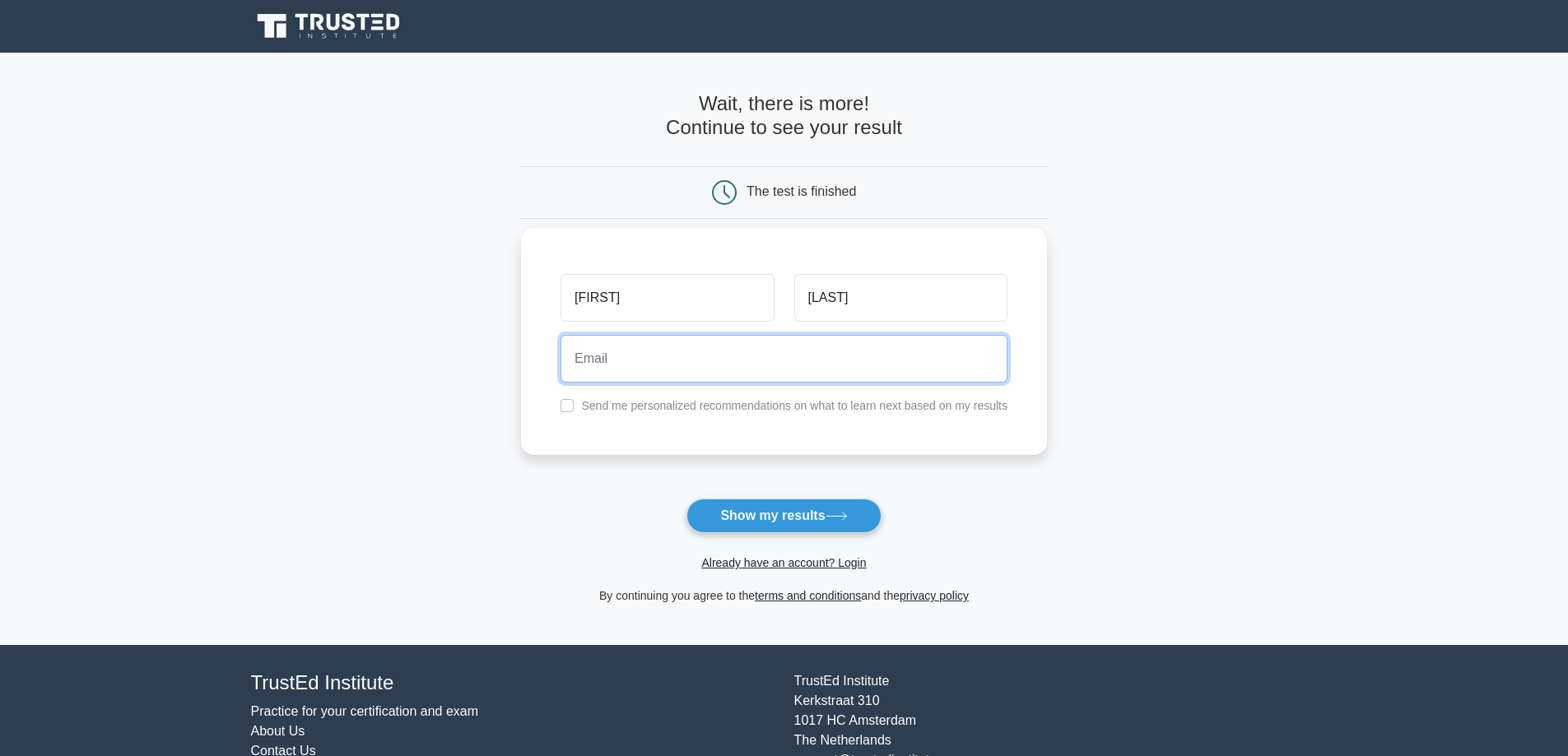 click at bounding box center (784, 359) 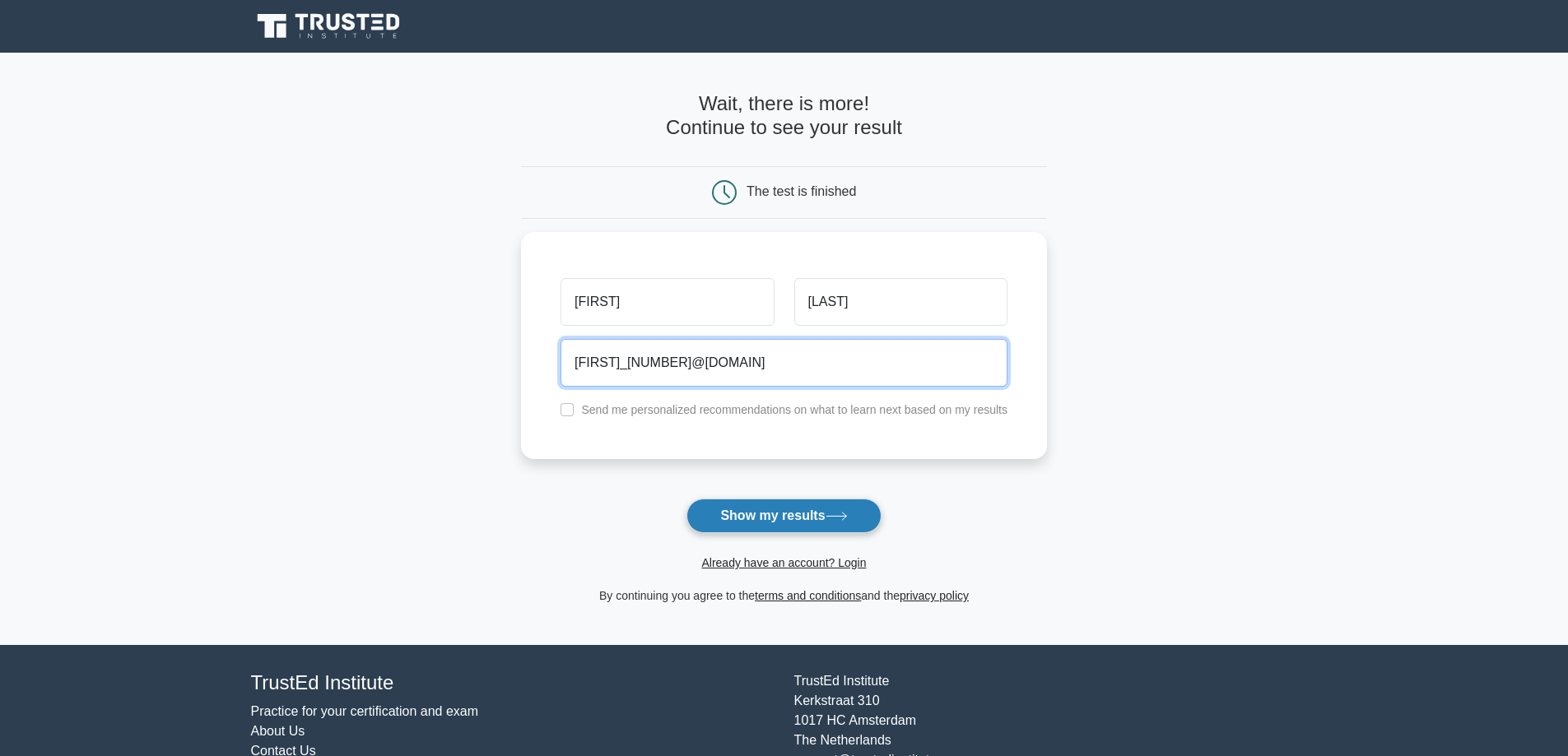 type on "[FIRST]_[NUMBER]@[DOMAIN]" 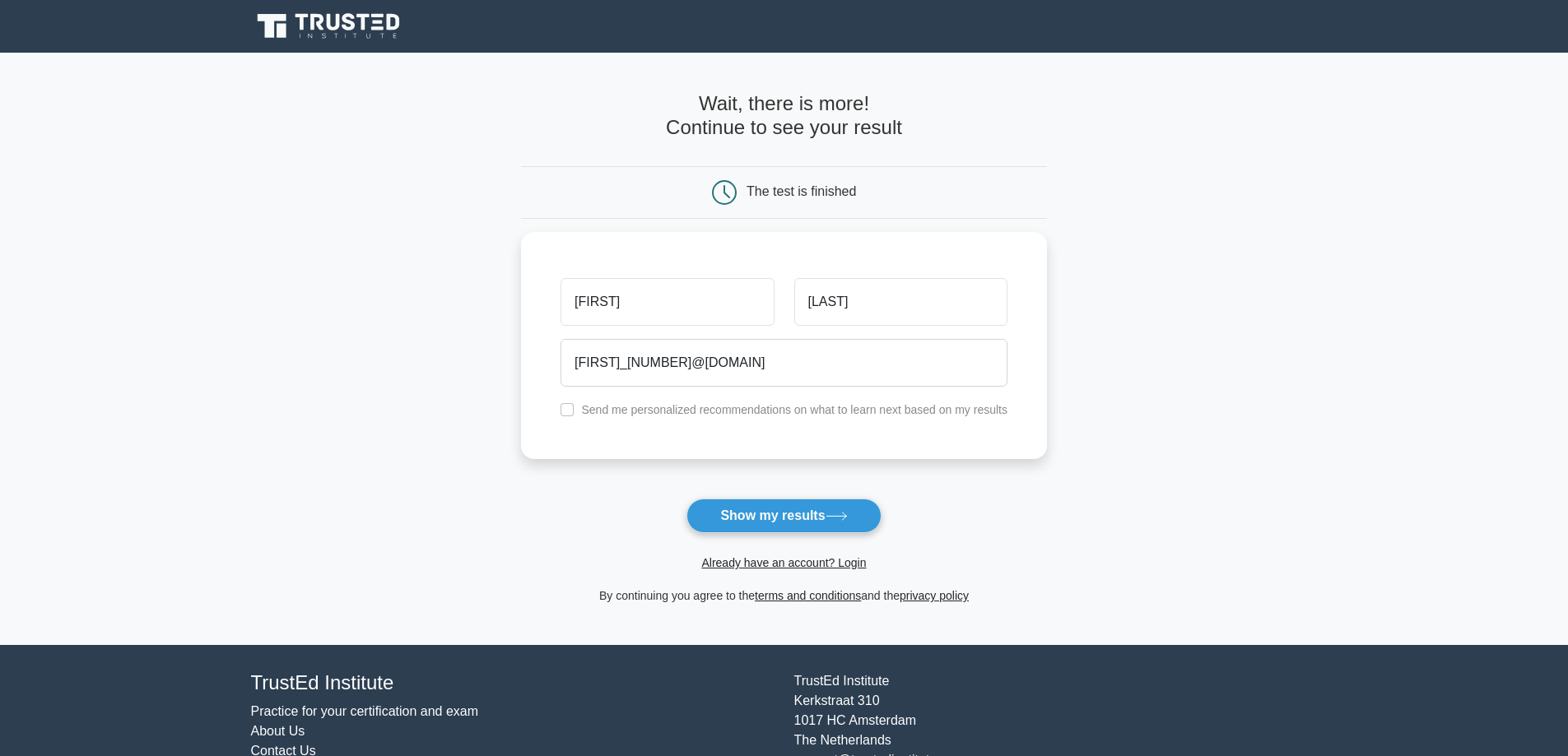 click on "Show my results" at bounding box center (784, 516) 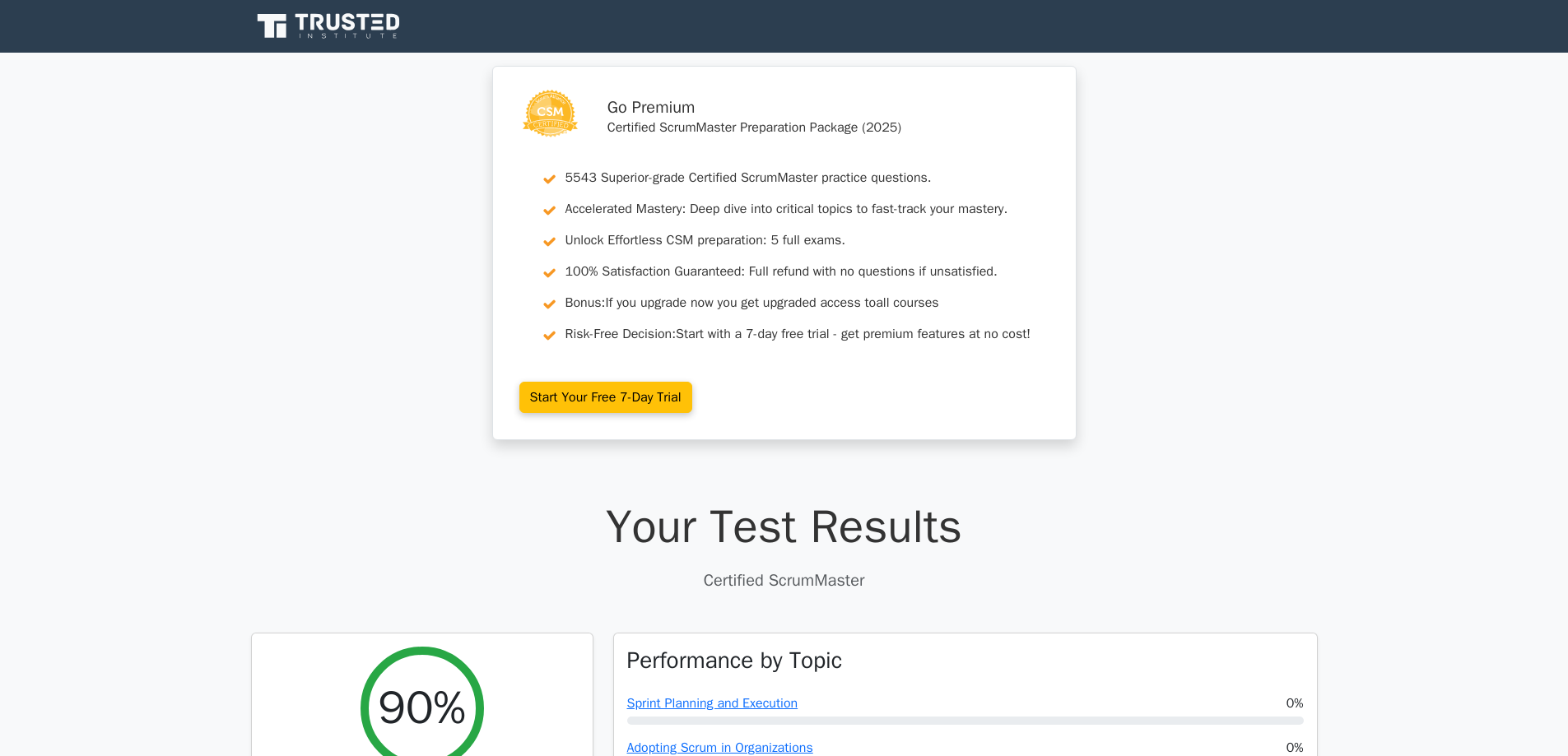 scroll, scrollTop: 0, scrollLeft: 0, axis: both 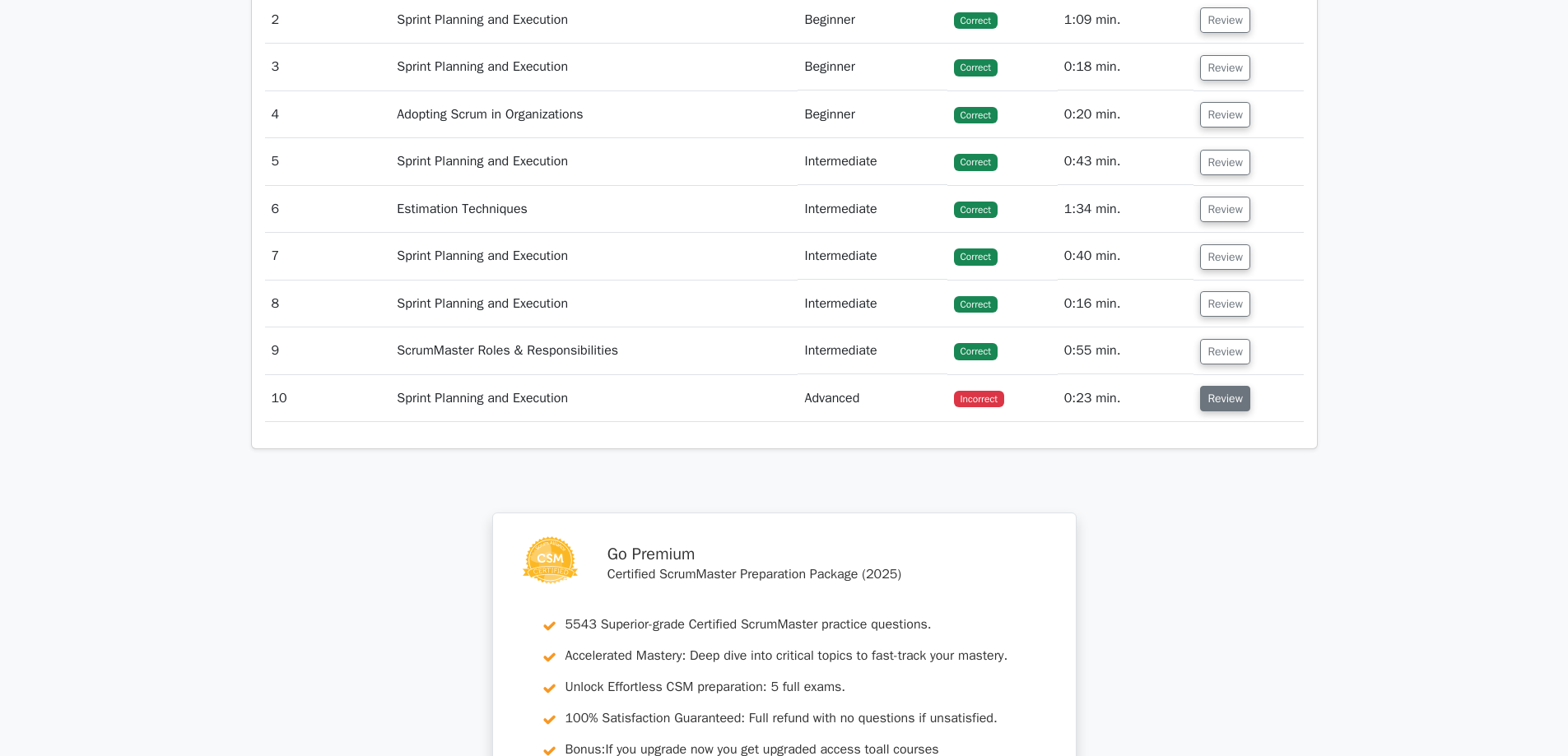 click on "Review" at bounding box center [1225, 398] 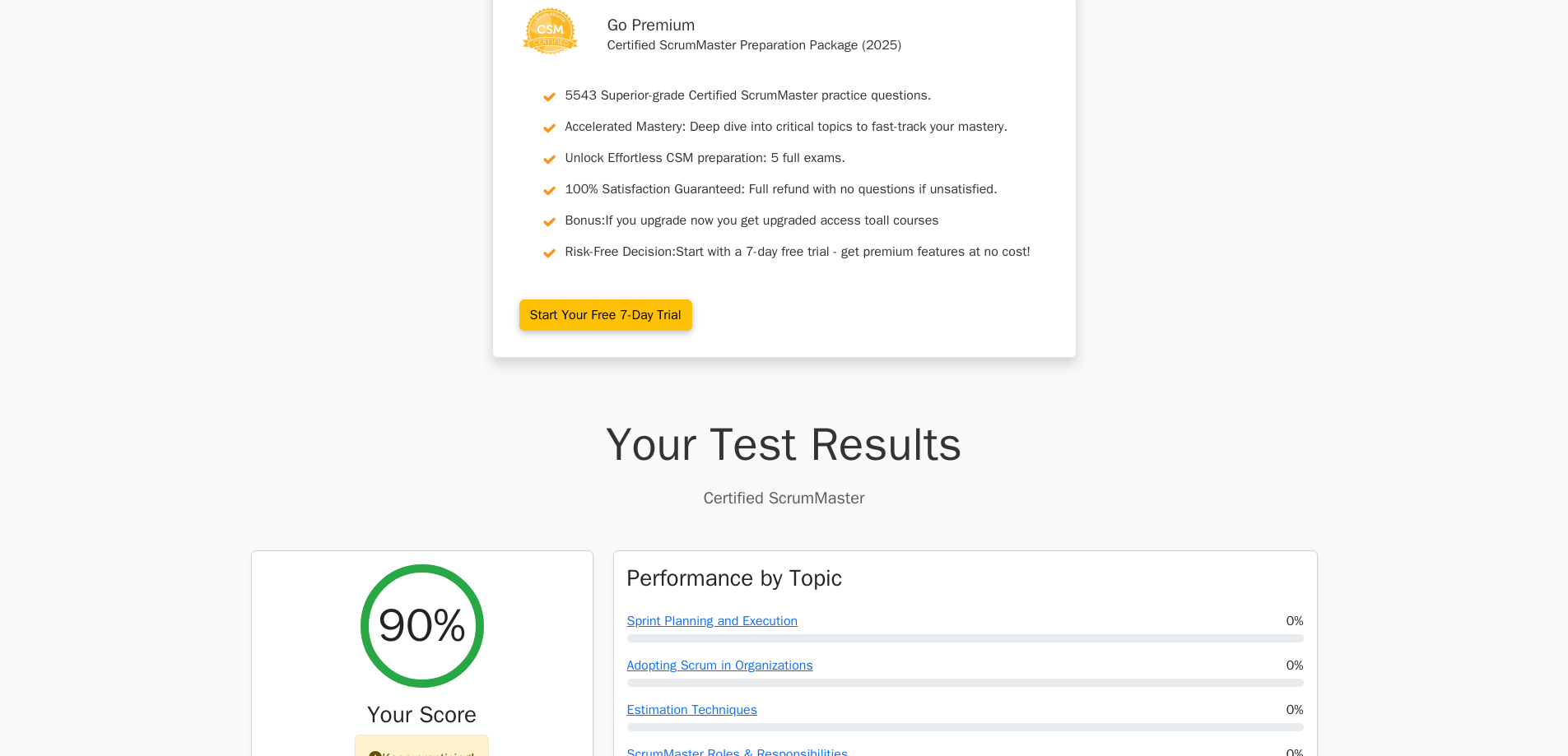 scroll, scrollTop: 0, scrollLeft: 0, axis: both 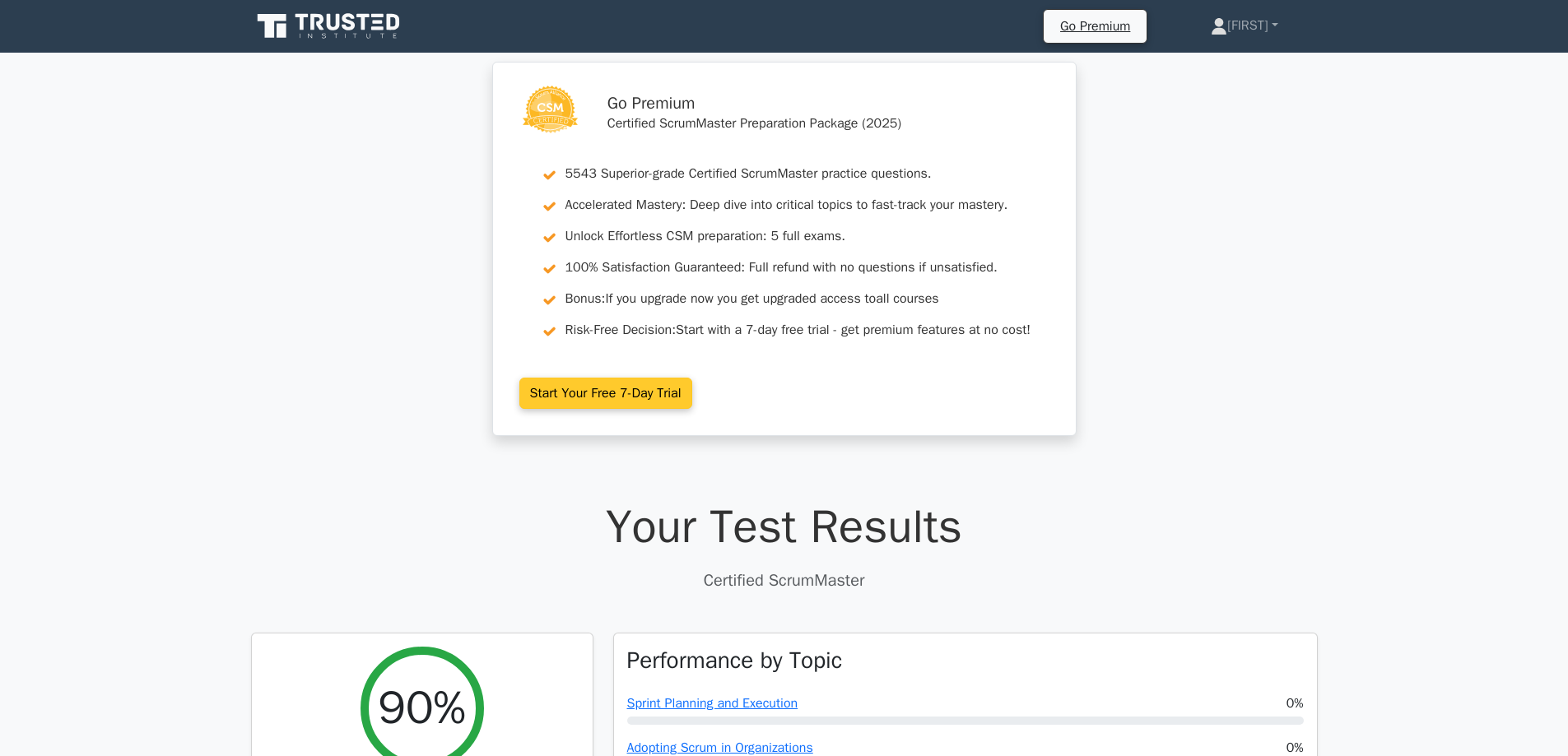 click on "Start Your Free 7-Day Trial" at bounding box center (606, 393) 